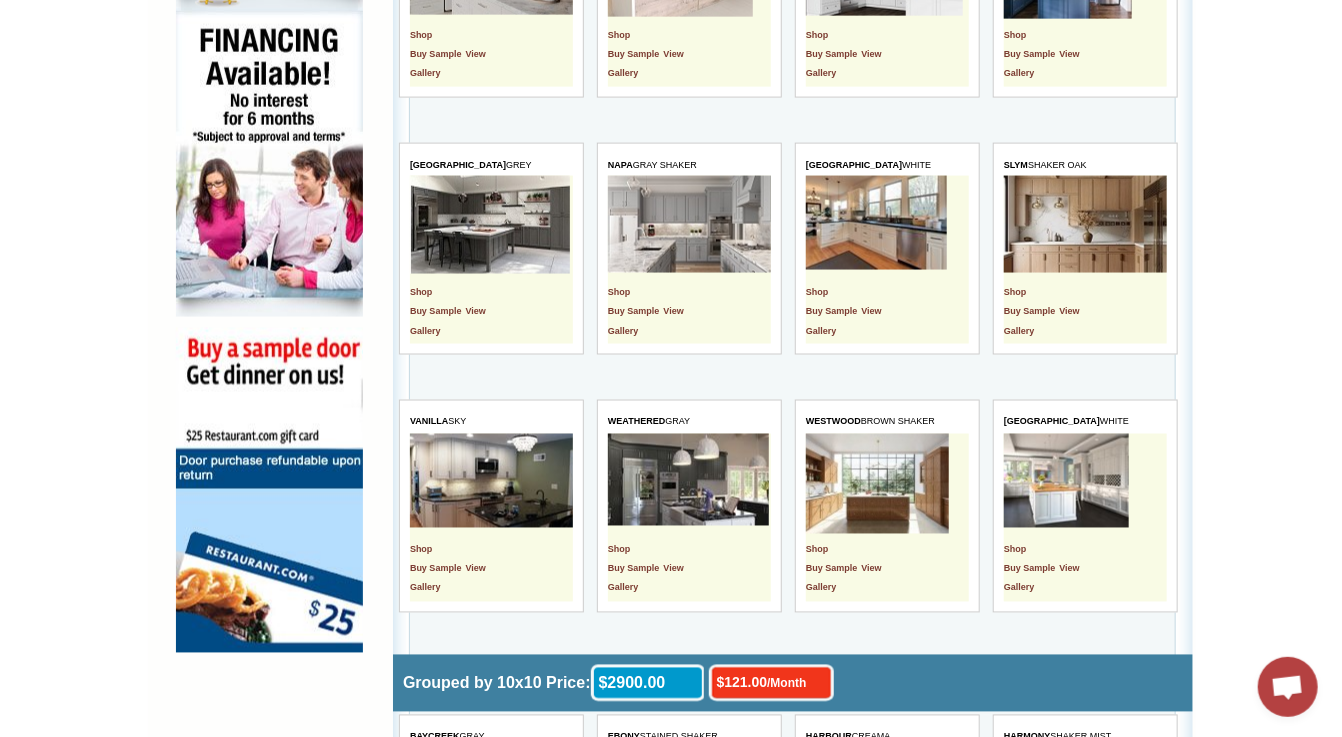 scroll, scrollTop: 1300, scrollLeft: 0, axis: vertical 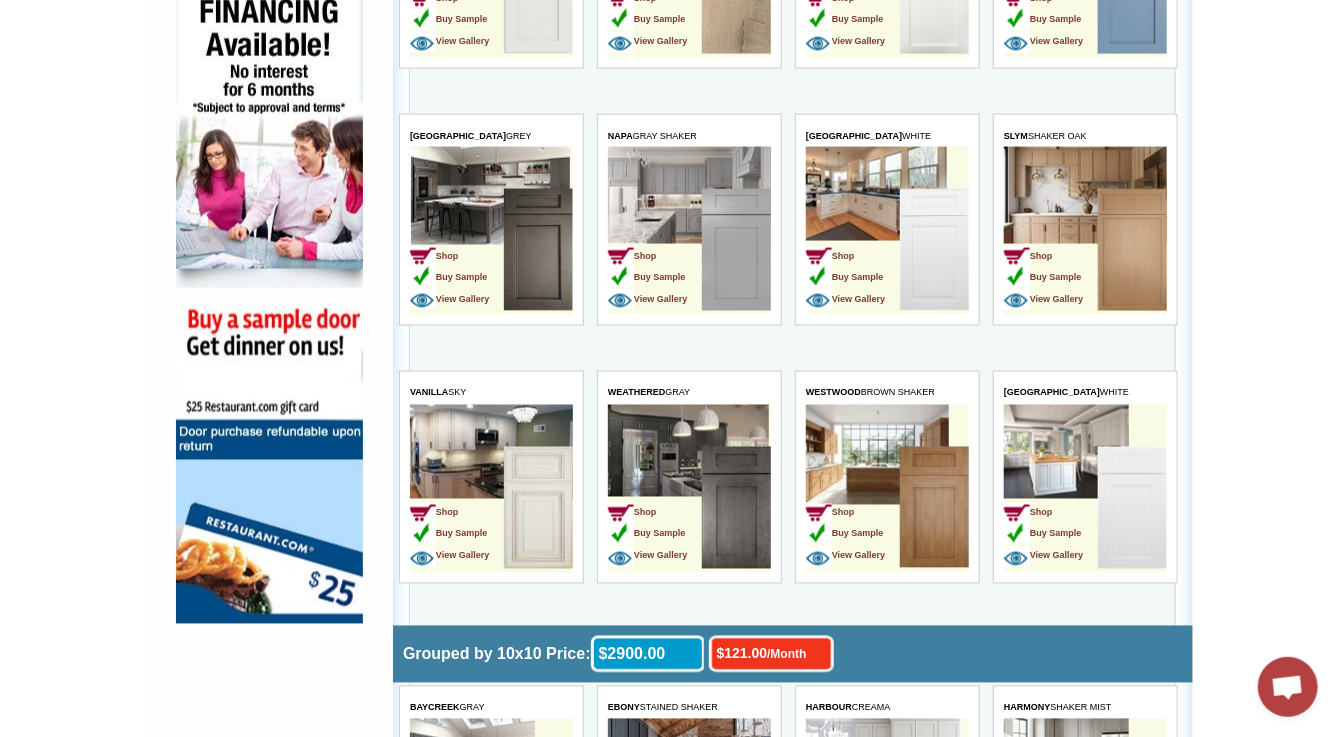 click at bounding box center [933, 509] 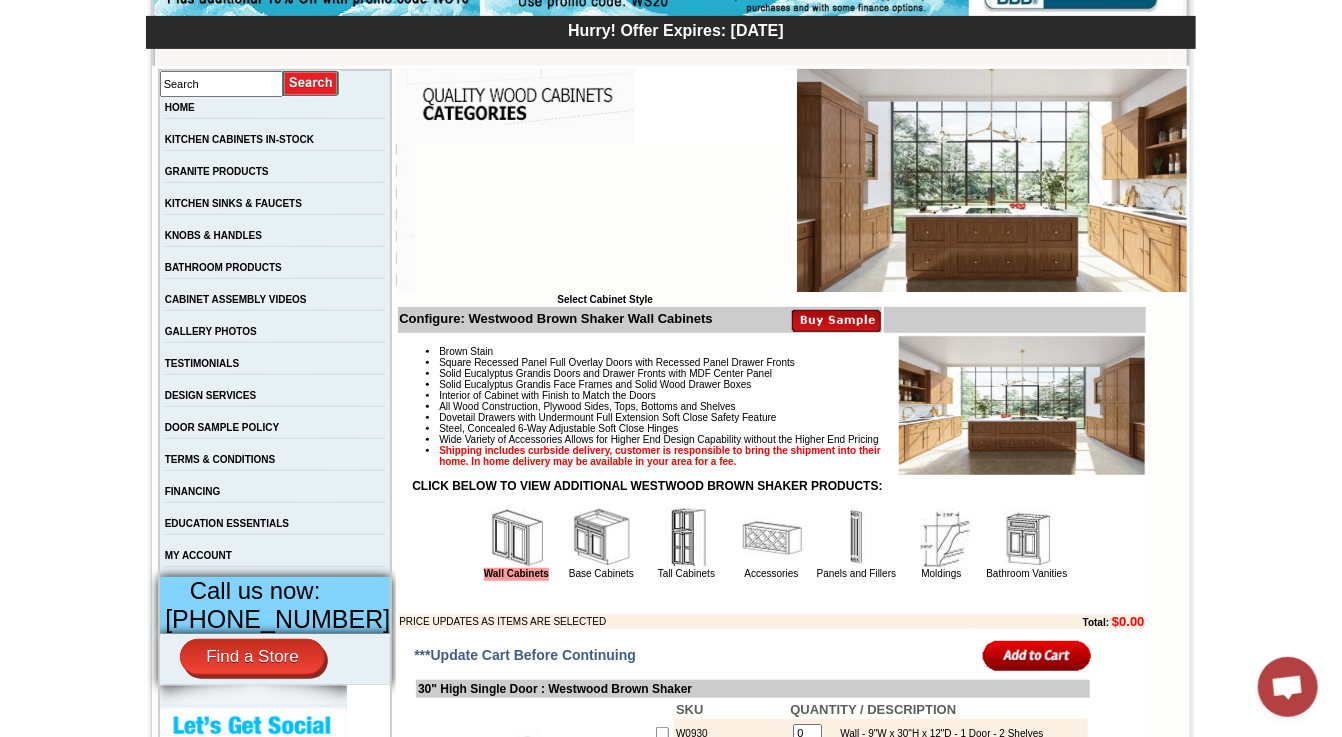 scroll, scrollTop: 400, scrollLeft: 0, axis: vertical 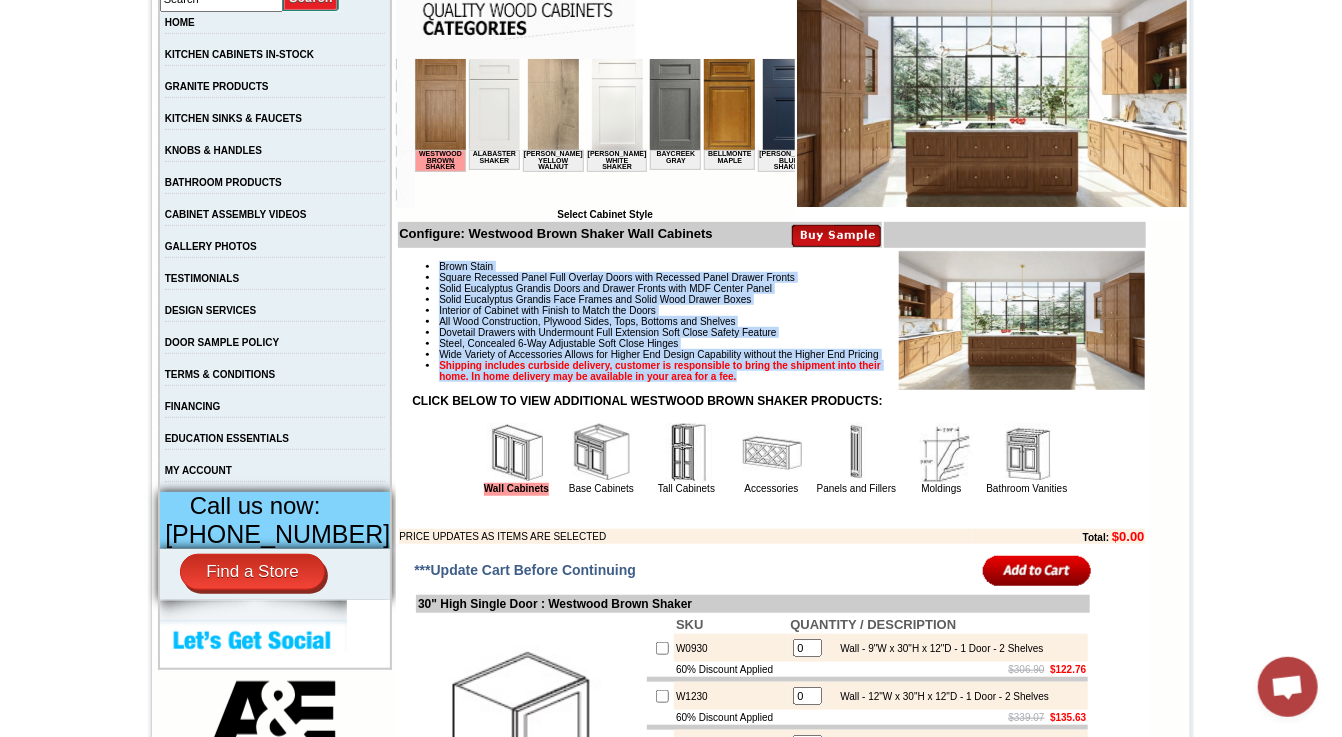 drag, startPoint x: 417, startPoint y: 269, endPoint x: 832, endPoint y: 400, distance: 435.18503 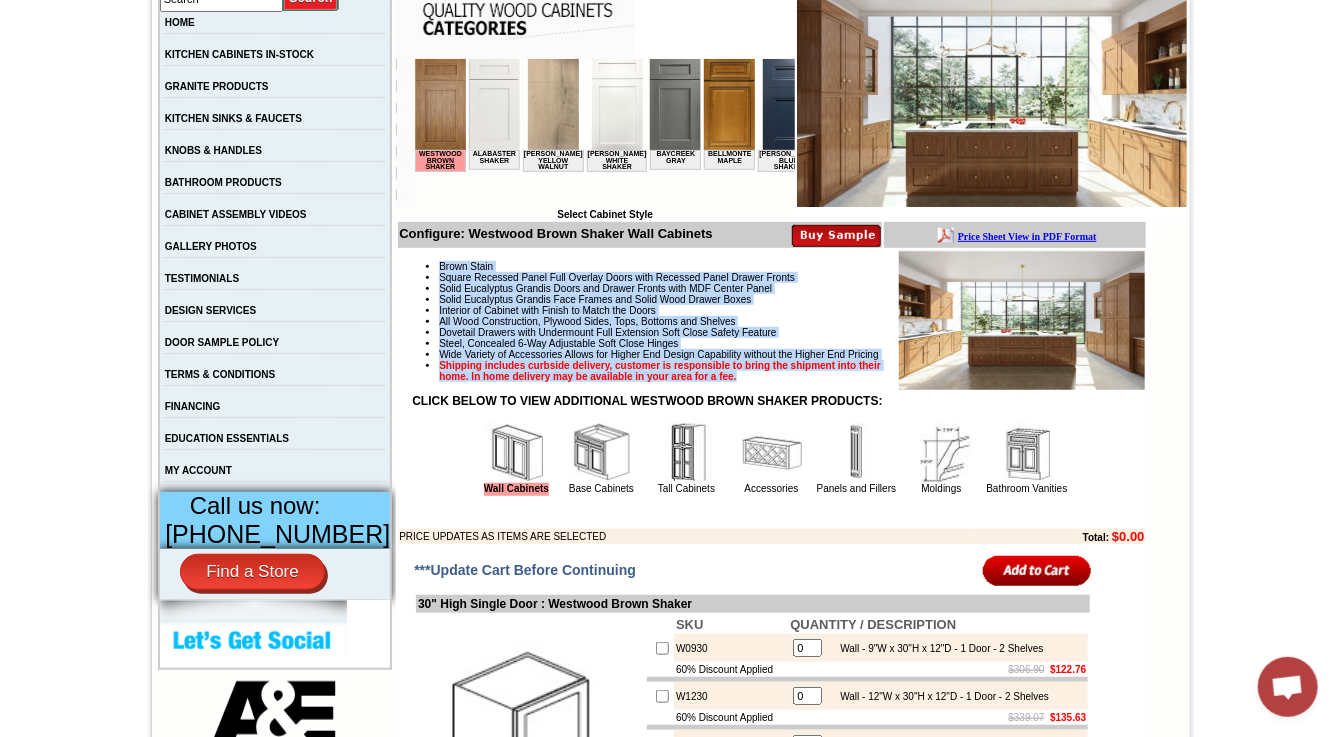 scroll, scrollTop: 0, scrollLeft: 0, axis: both 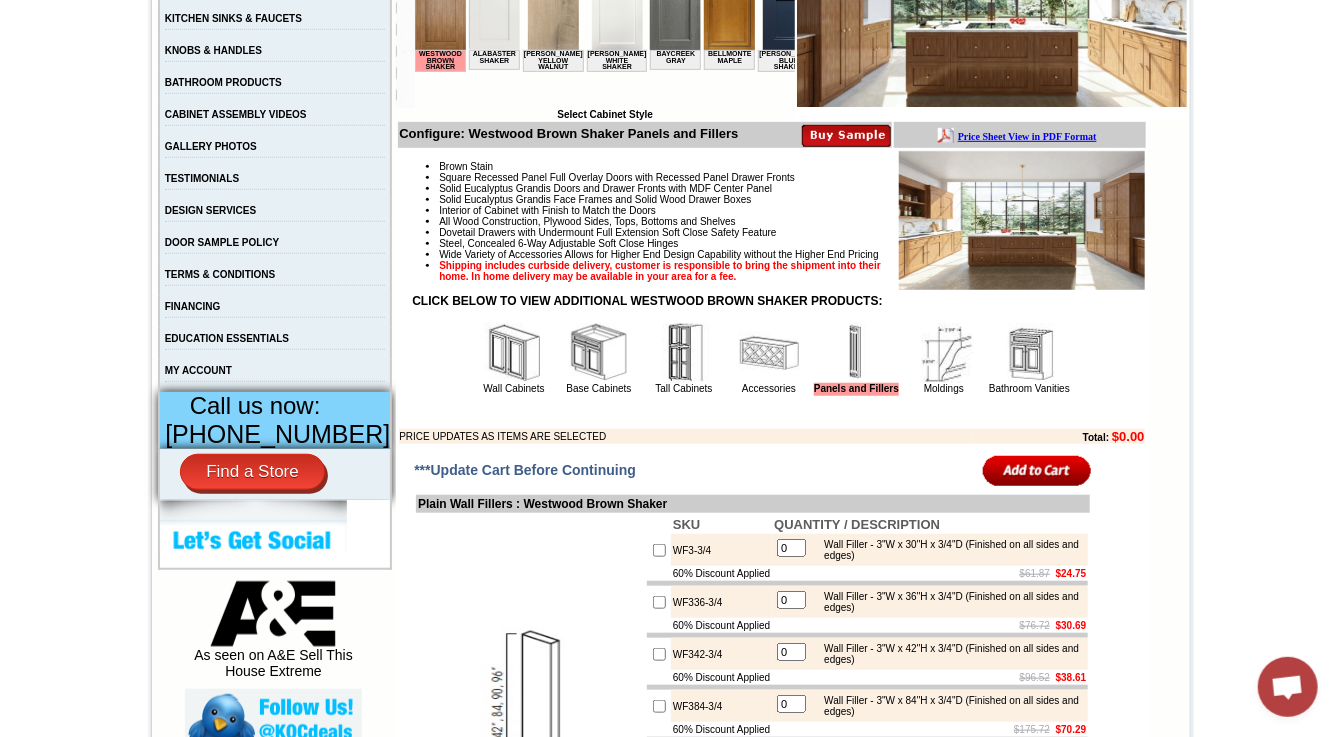 click at bounding box center [769, 353] 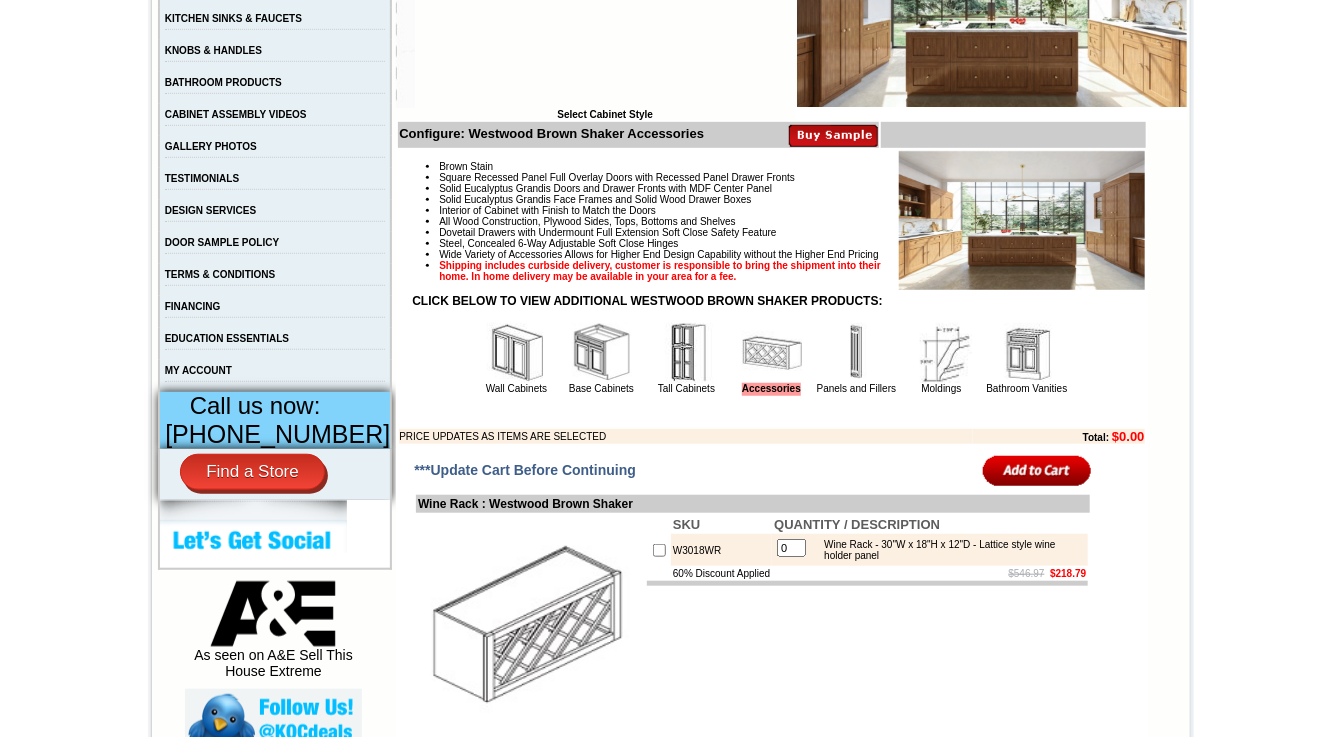 scroll, scrollTop: 500, scrollLeft: 0, axis: vertical 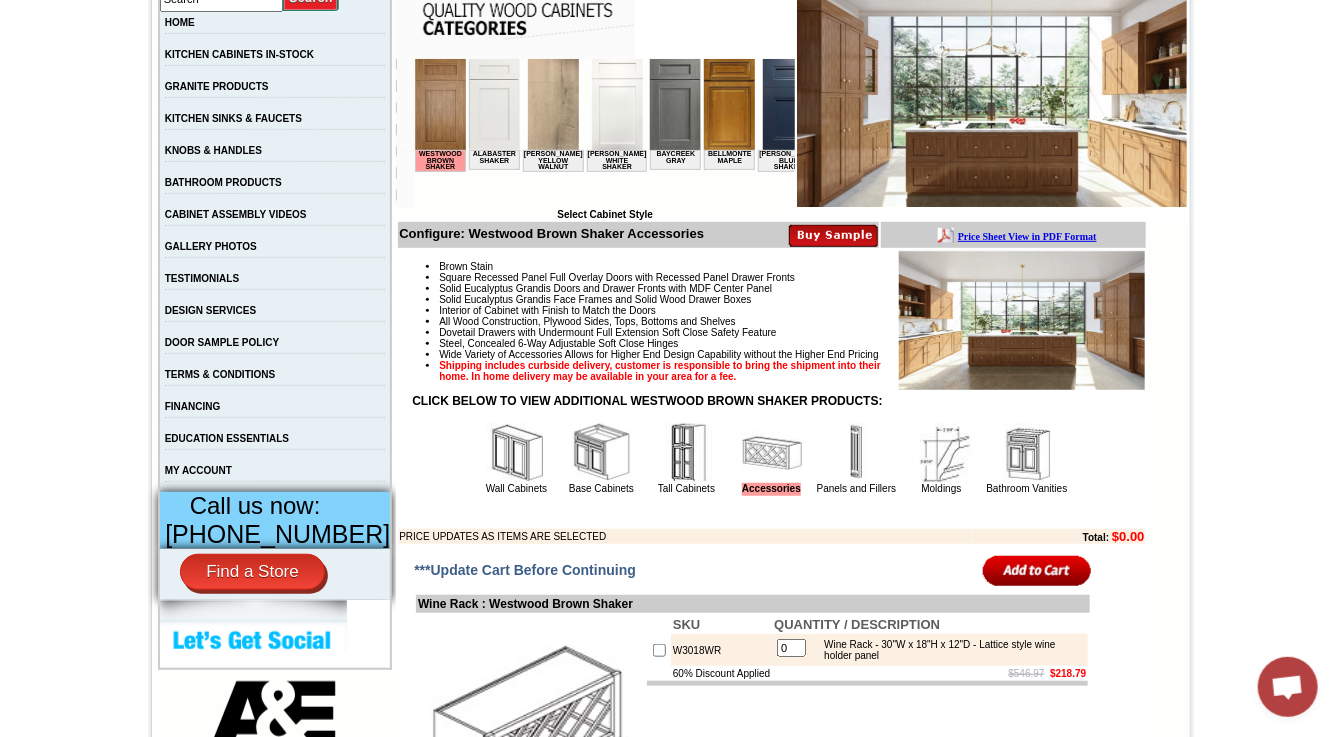 click at bounding box center [517, 453] 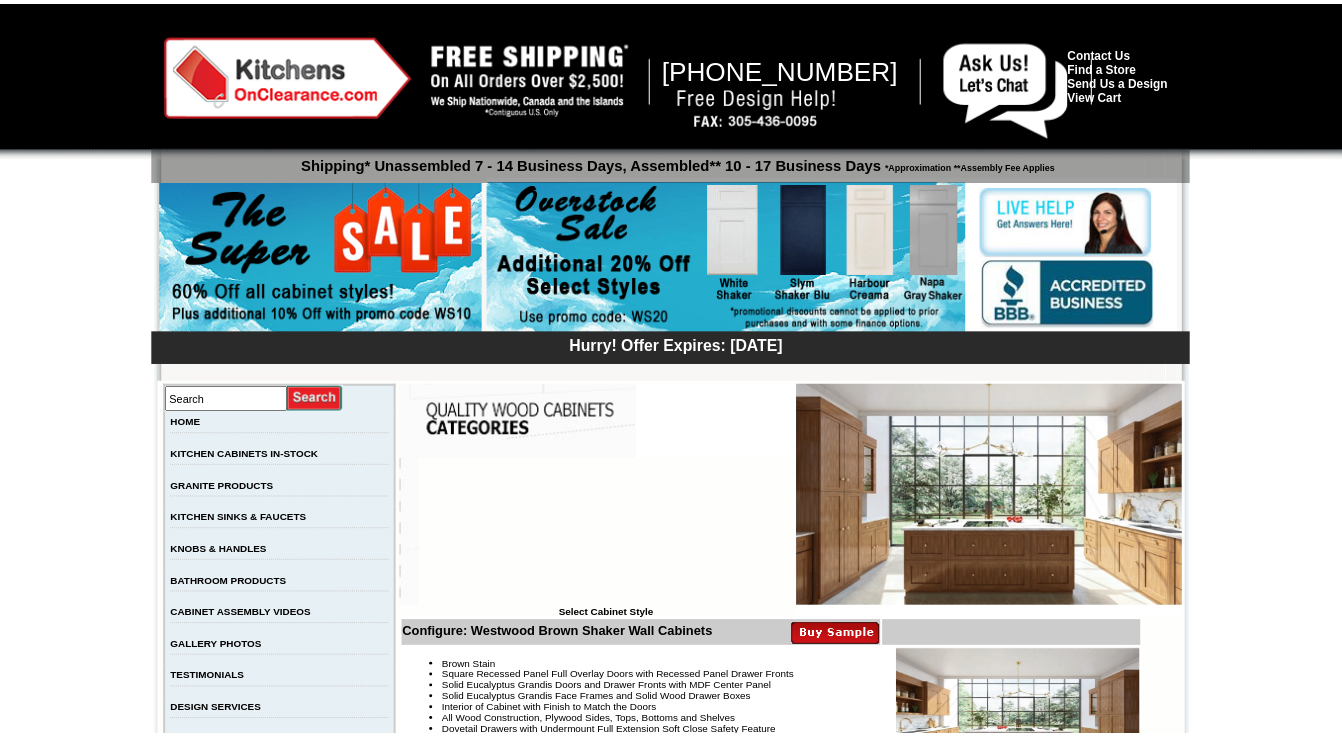 scroll, scrollTop: 0, scrollLeft: 0, axis: both 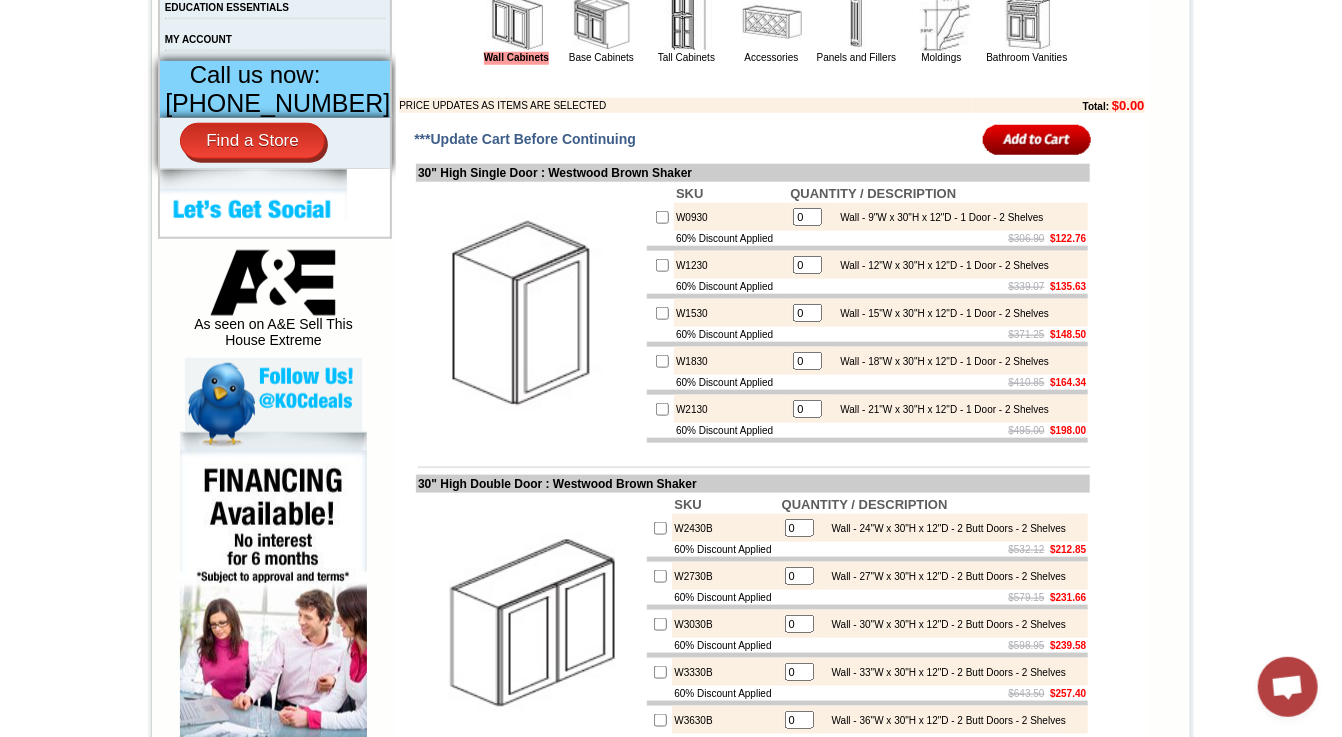 click at bounding box center (772, 22) 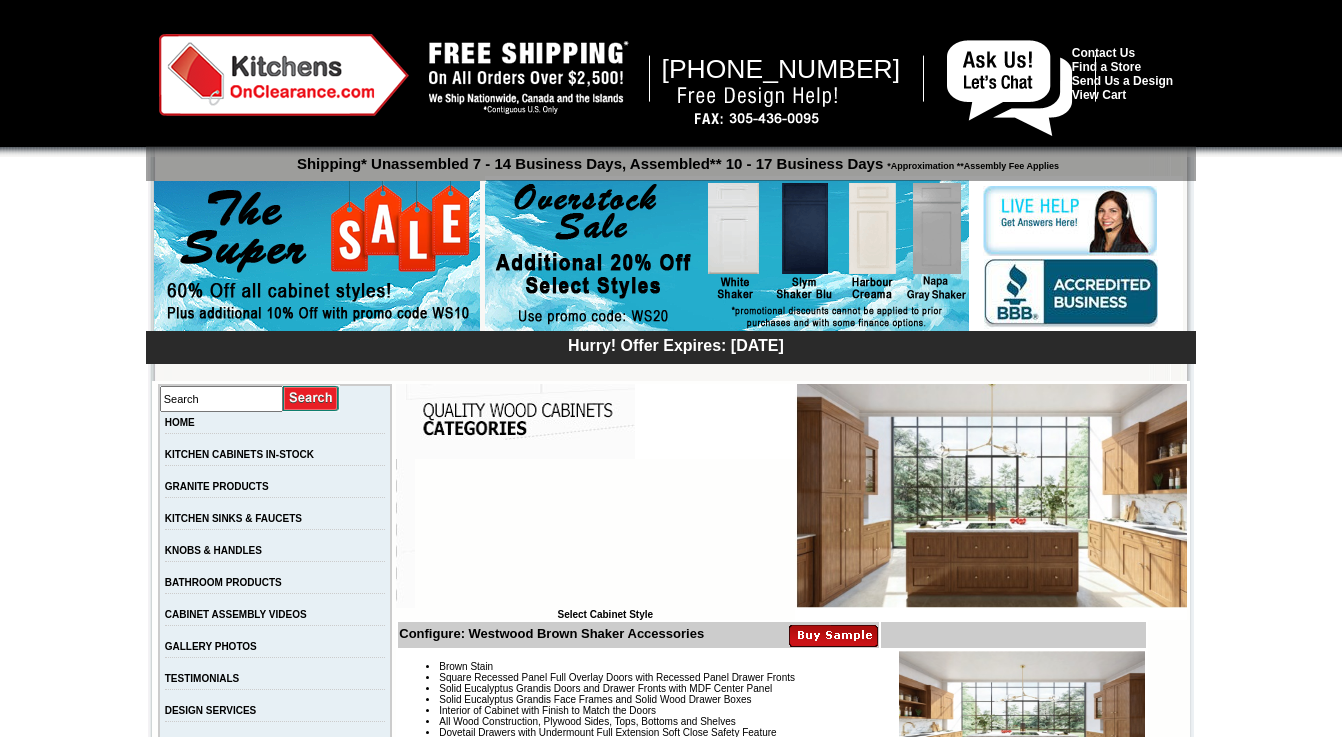 scroll, scrollTop: 98, scrollLeft: 0, axis: vertical 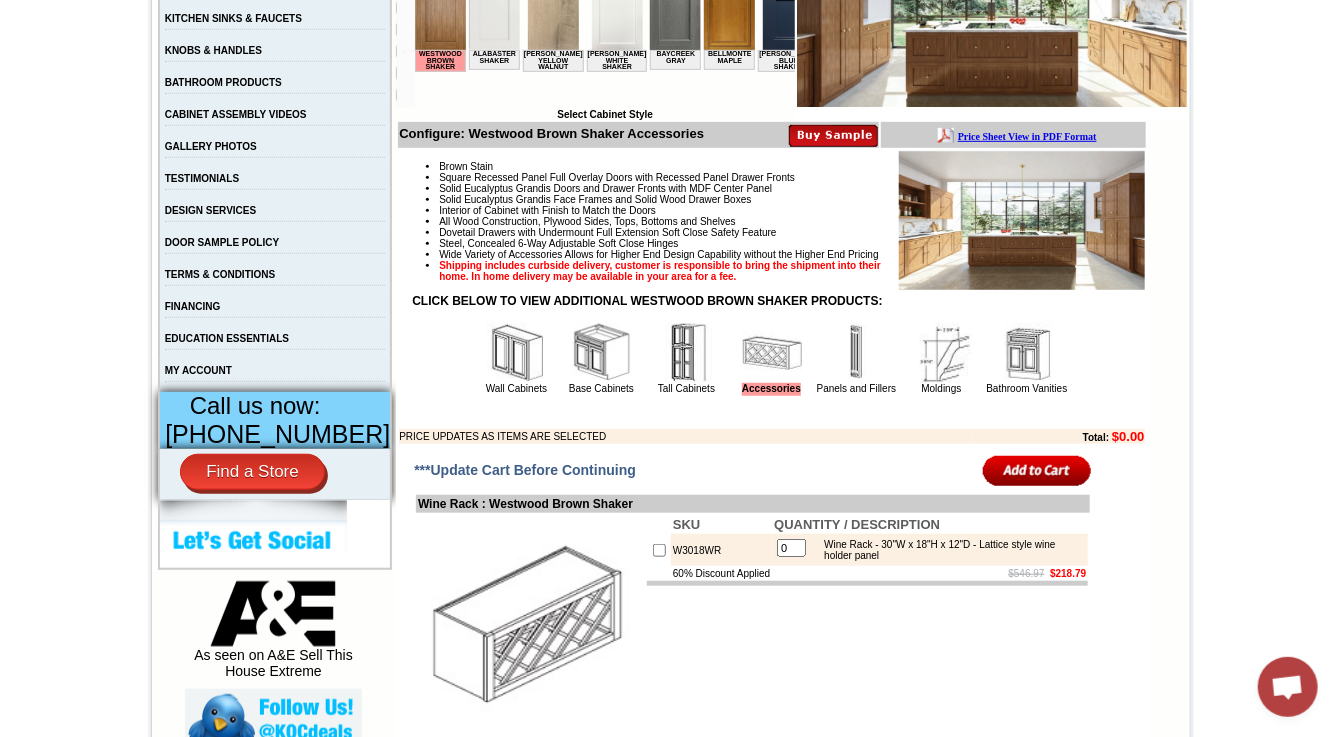 click at bounding box center [687, 353] 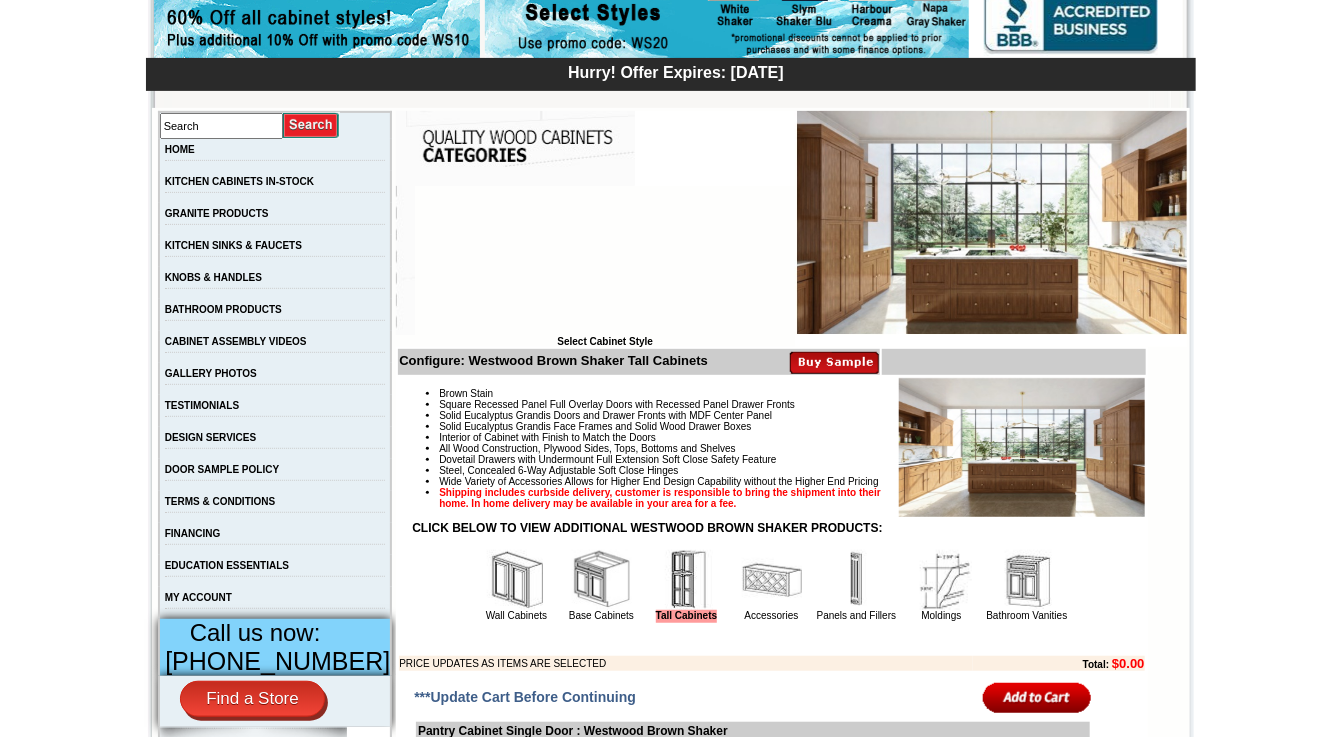 scroll, scrollTop: 300, scrollLeft: 0, axis: vertical 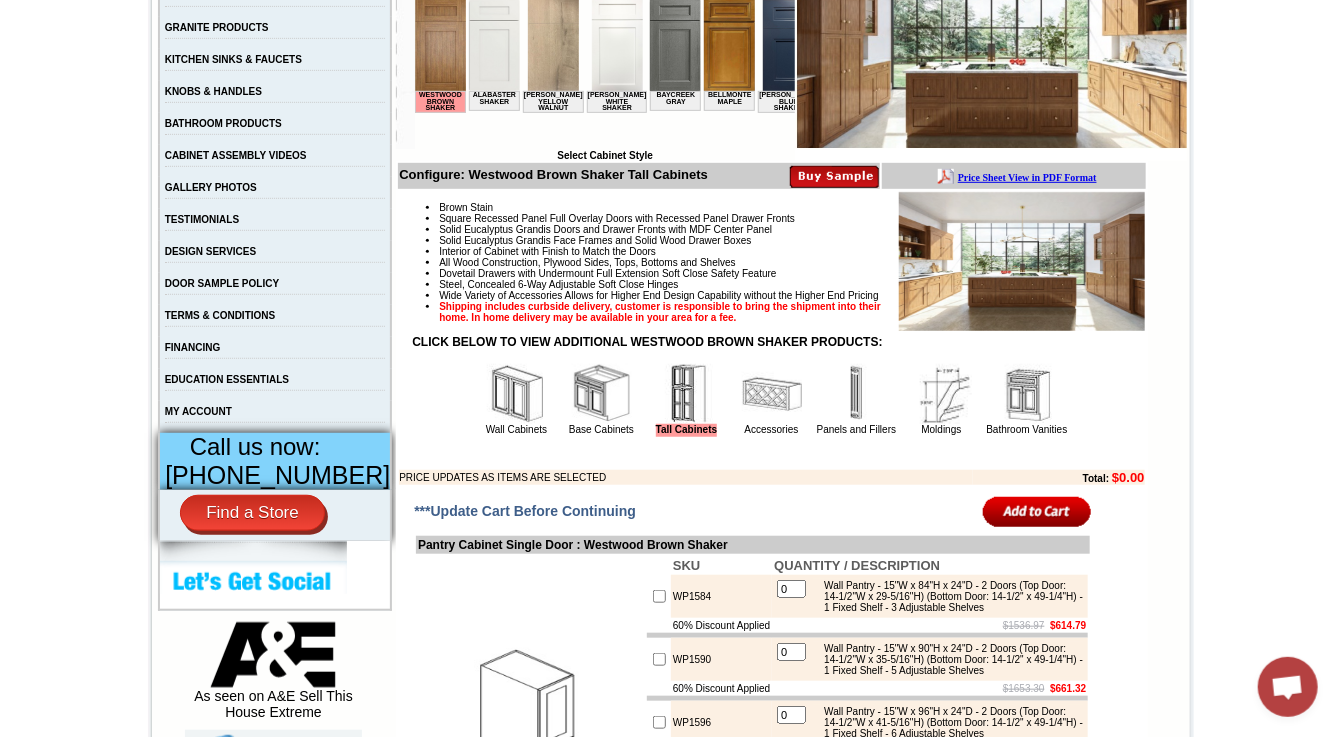 click at bounding box center (772, 394) 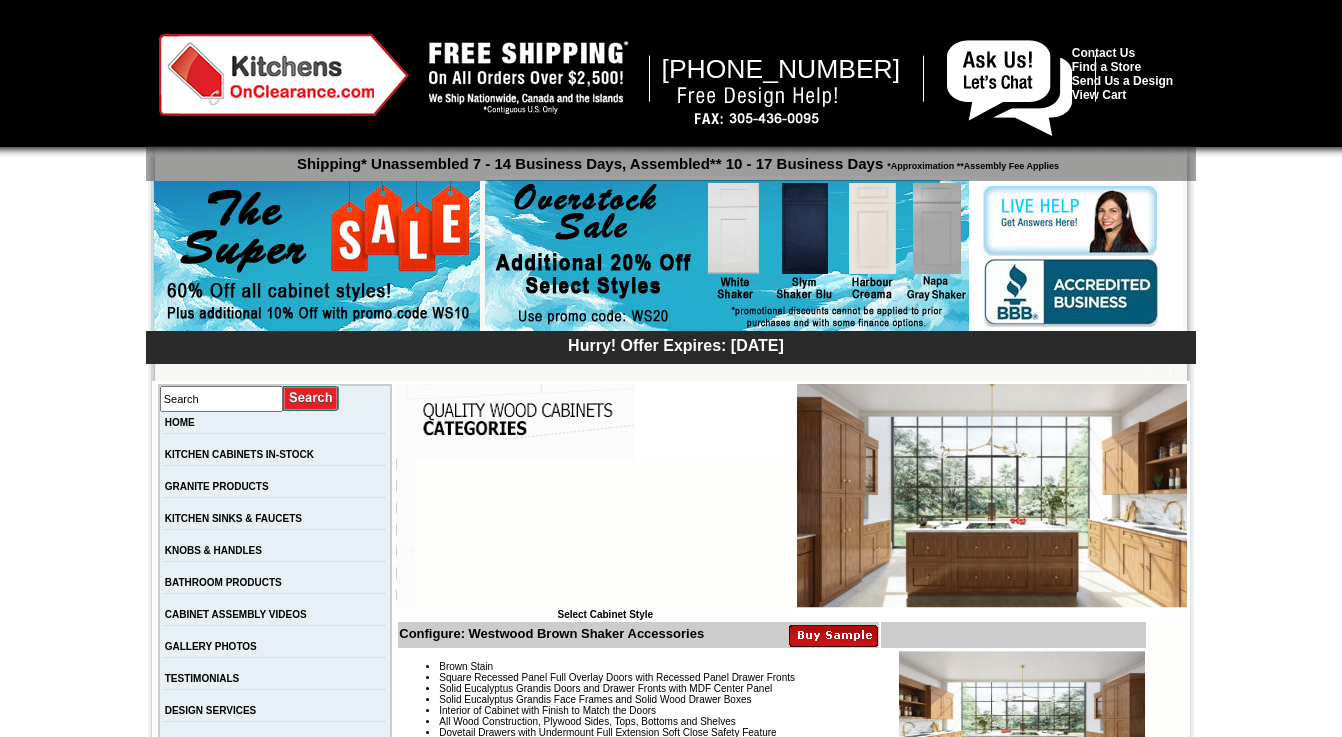 scroll, scrollTop: 0, scrollLeft: 0, axis: both 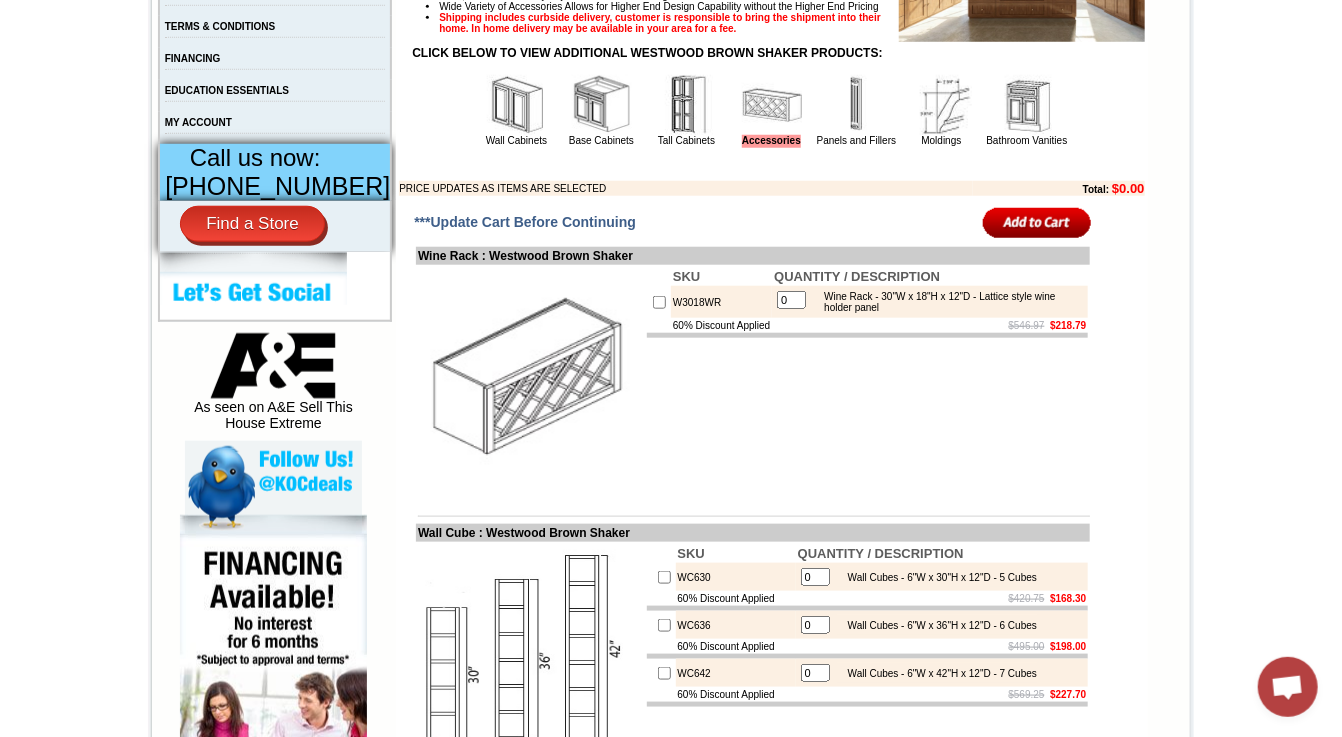 click on "SKU
QUANTITY / DESCRIPTION
W3018WR
0 Wine Rack - 30"W x 18"H x 12"D - Lattice style wine holder panel
60% Discount Applied
$546.97    $218.79" at bounding box center (867, 379) 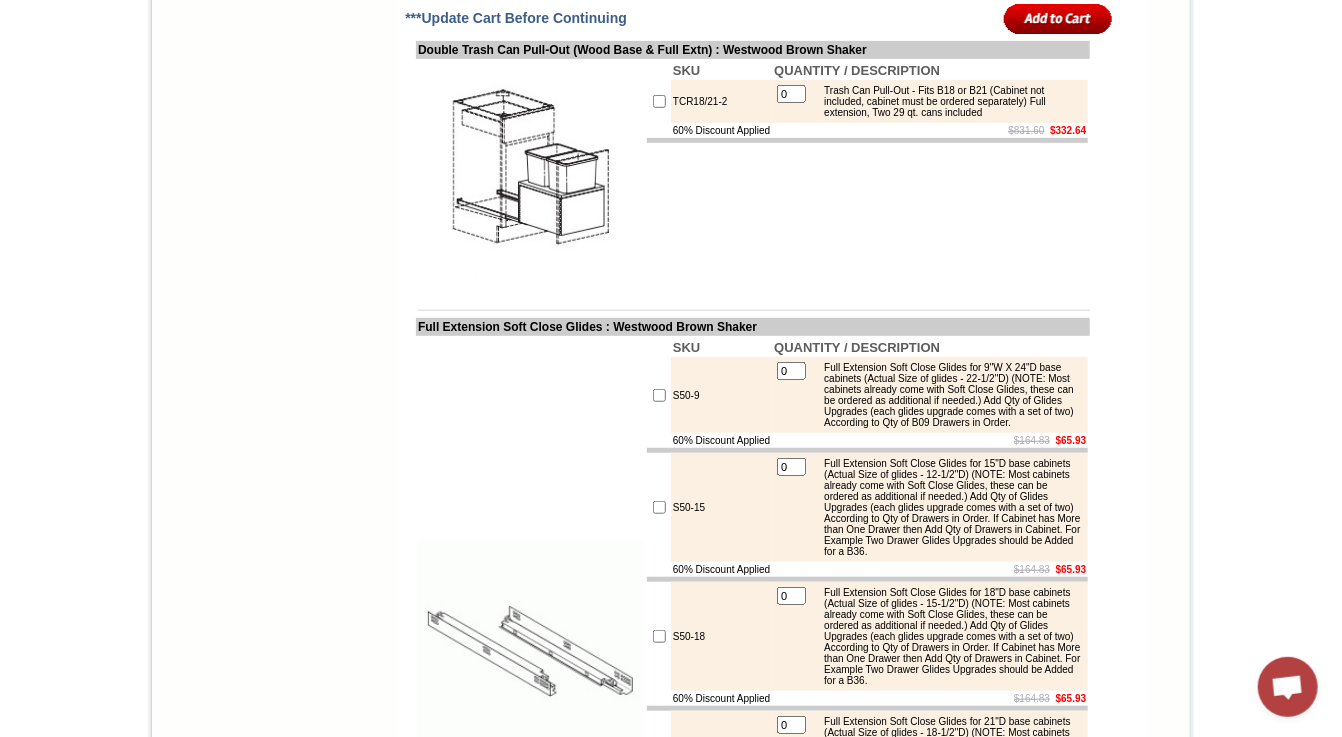 scroll, scrollTop: 3748, scrollLeft: 0, axis: vertical 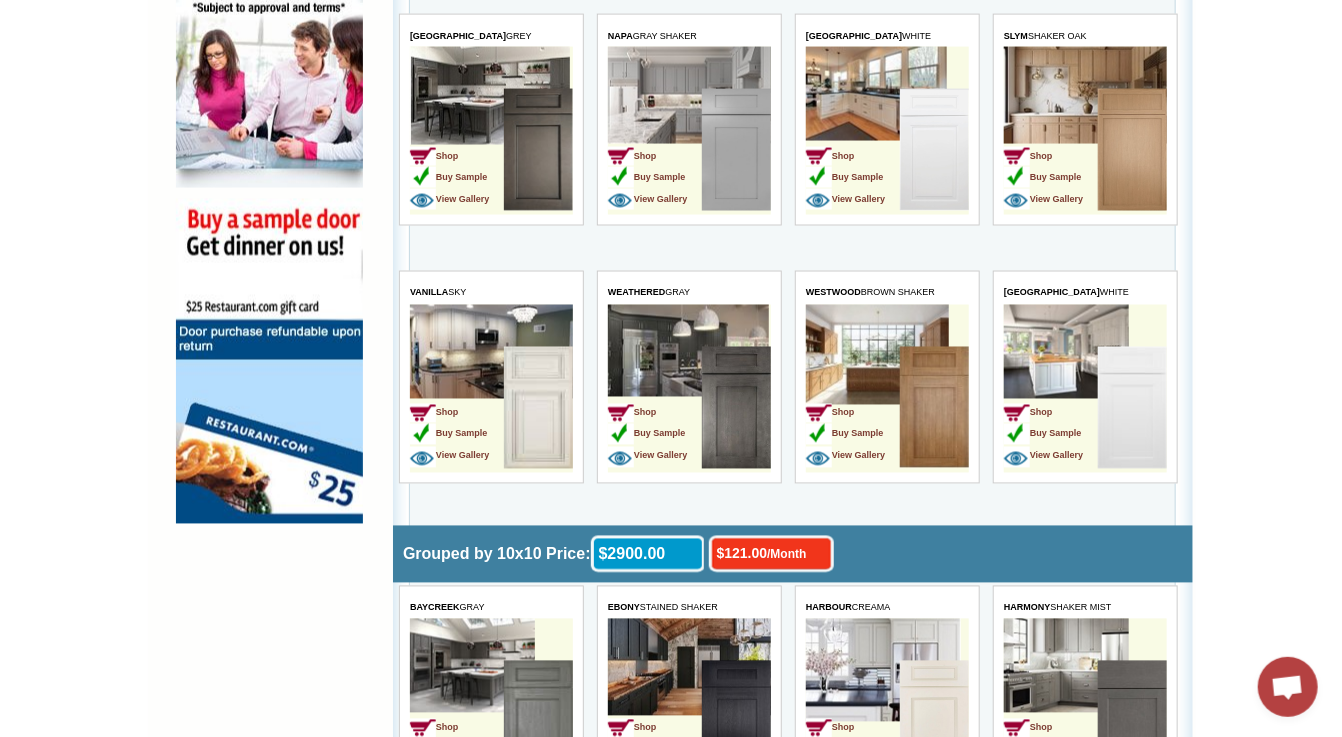 click at bounding box center [933, 409] 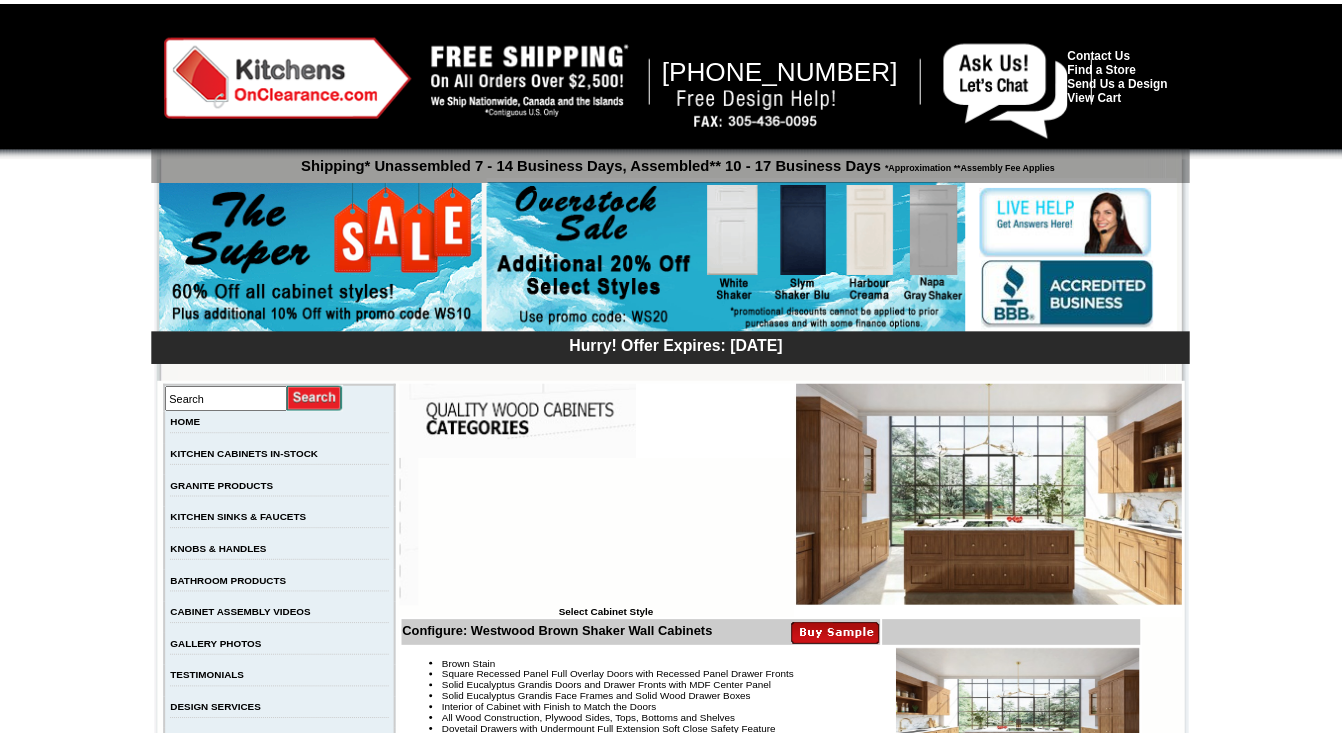 scroll, scrollTop: 0, scrollLeft: 0, axis: both 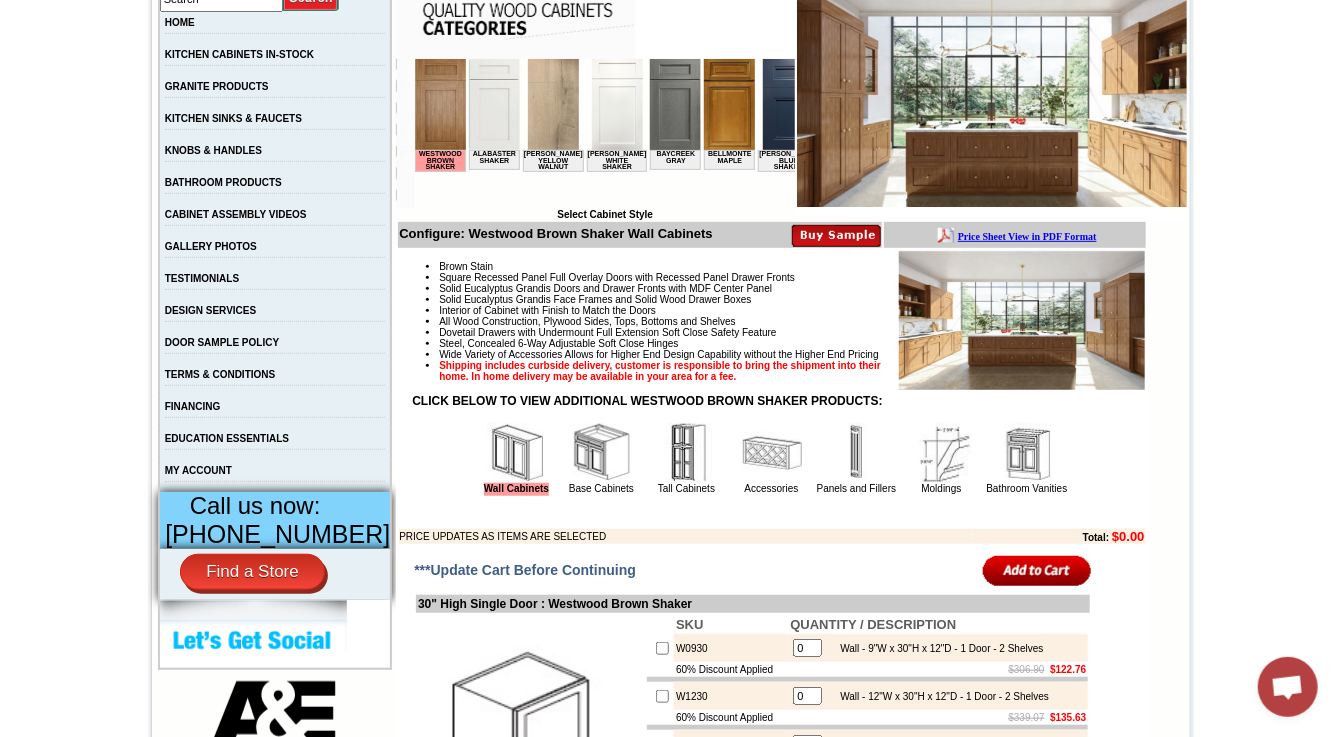 click at bounding box center (836, 235) 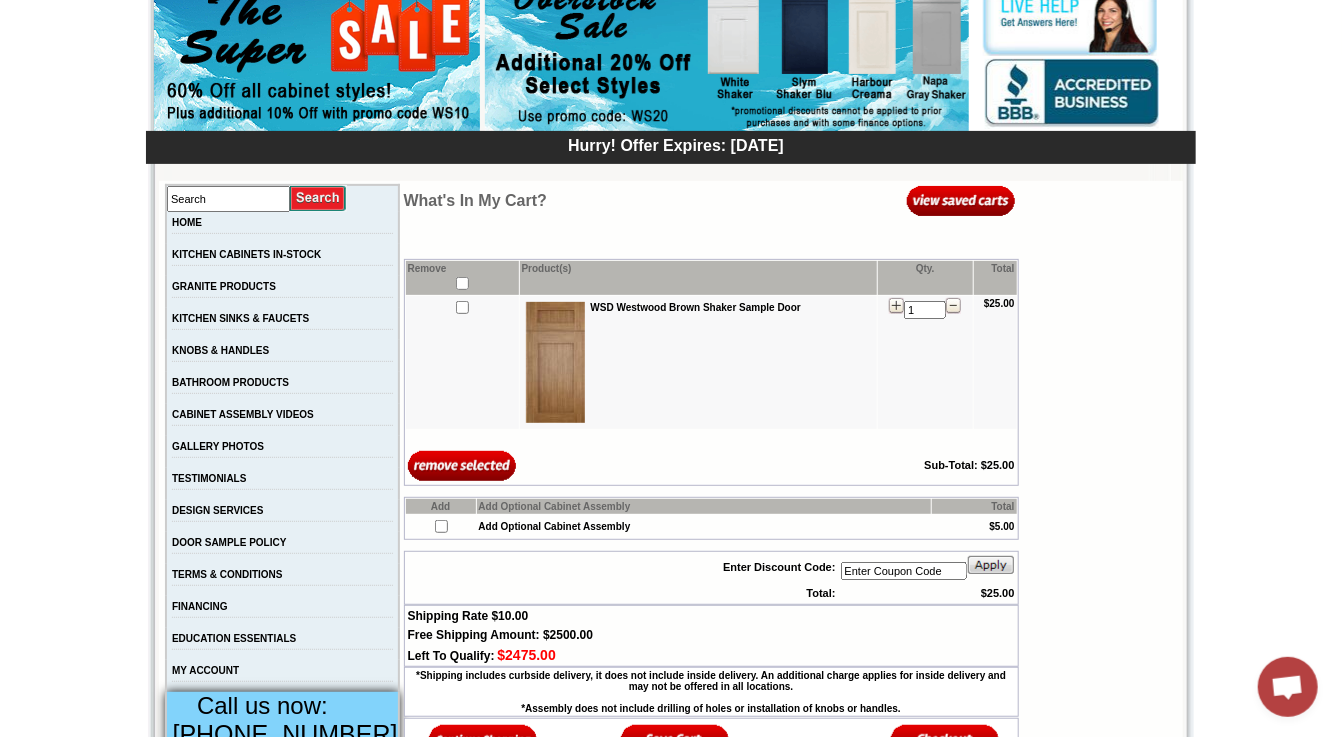 scroll, scrollTop: 0, scrollLeft: 0, axis: both 